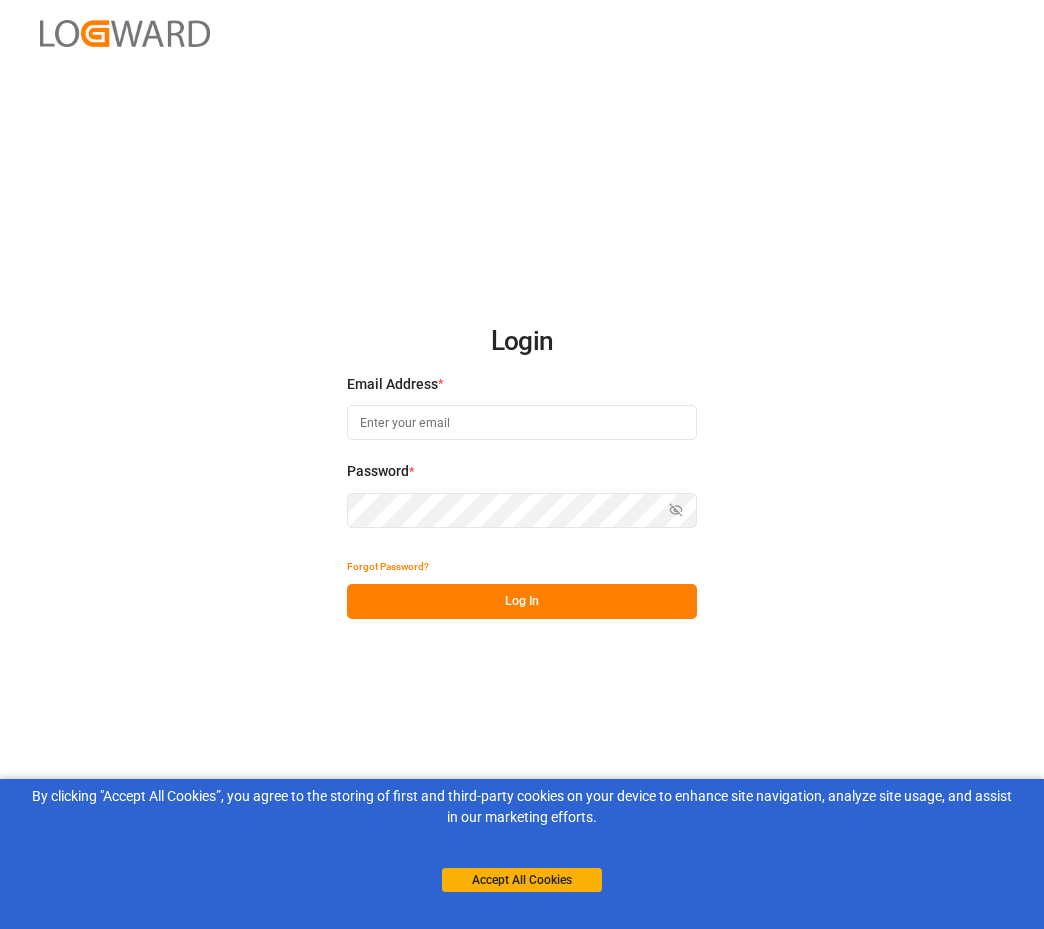 scroll, scrollTop: 0, scrollLeft: 0, axis: both 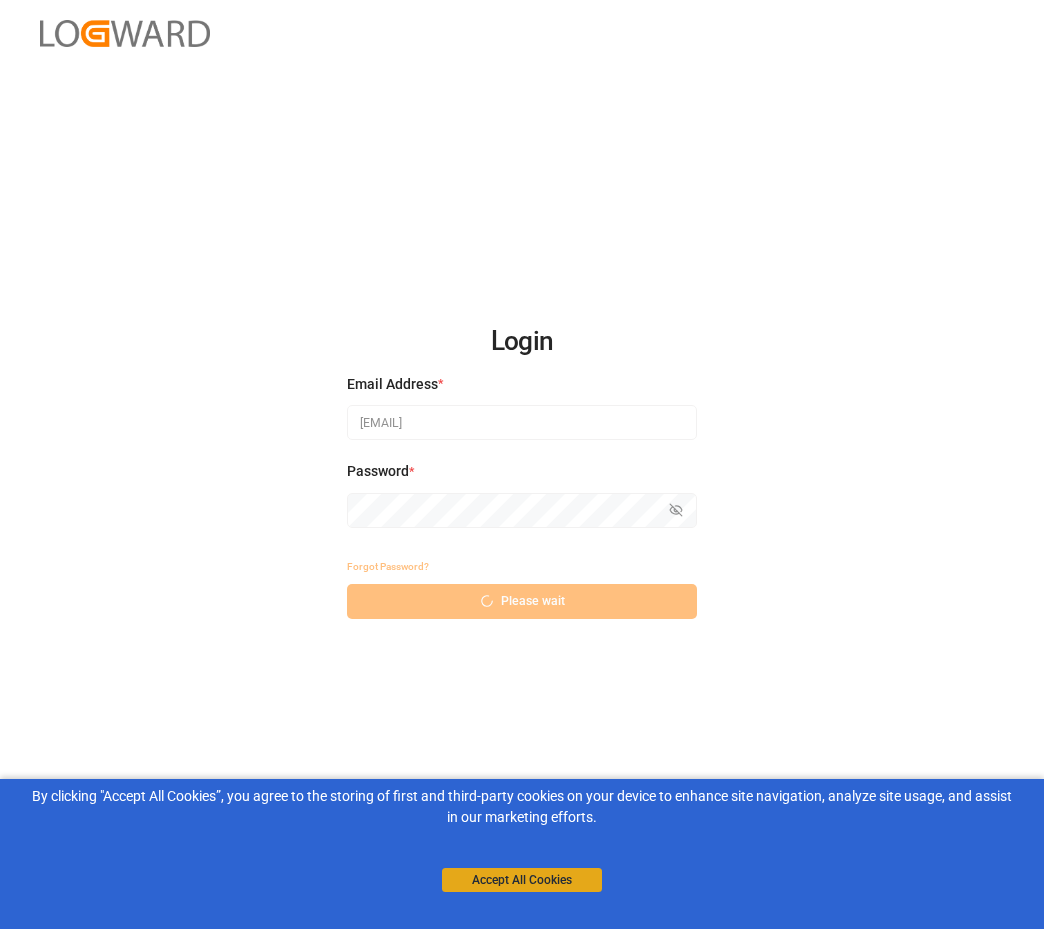 click on "Accept All Cookies" at bounding box center [522, 880] 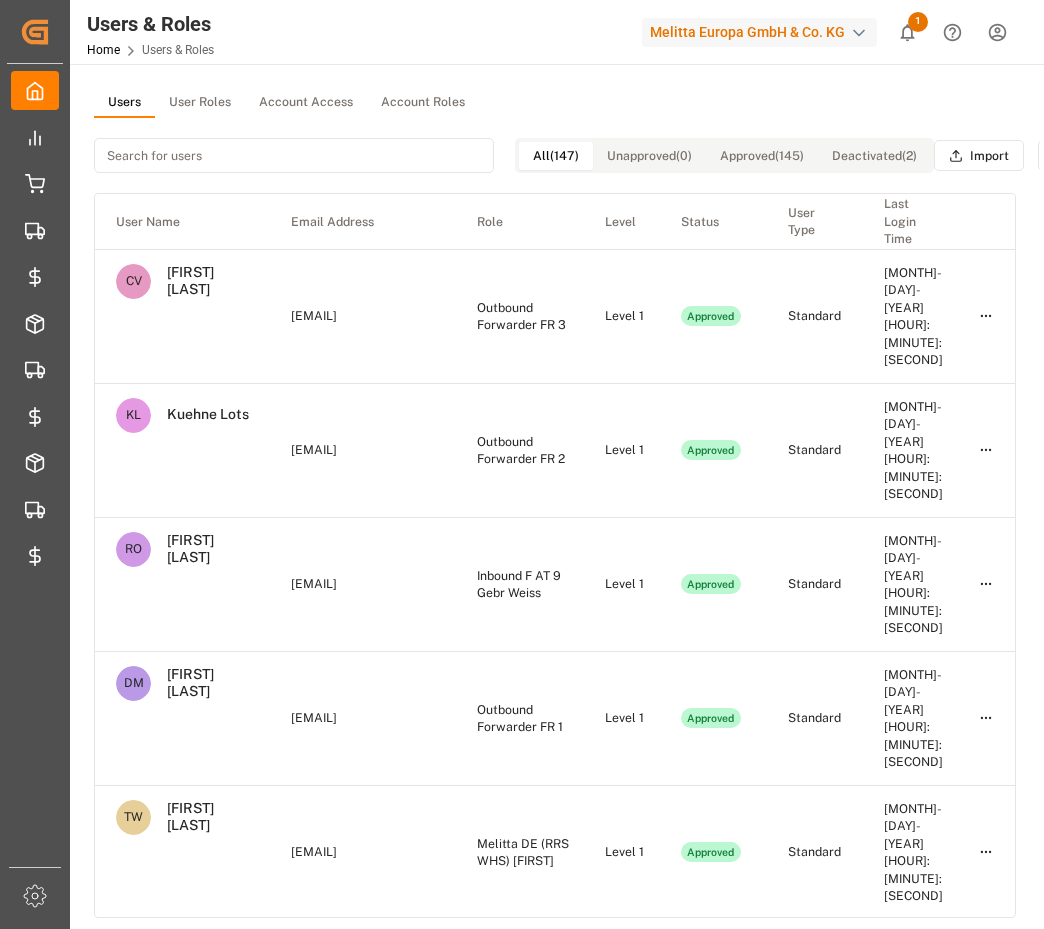 click on "User Roles" at bounding box center [200, 103] 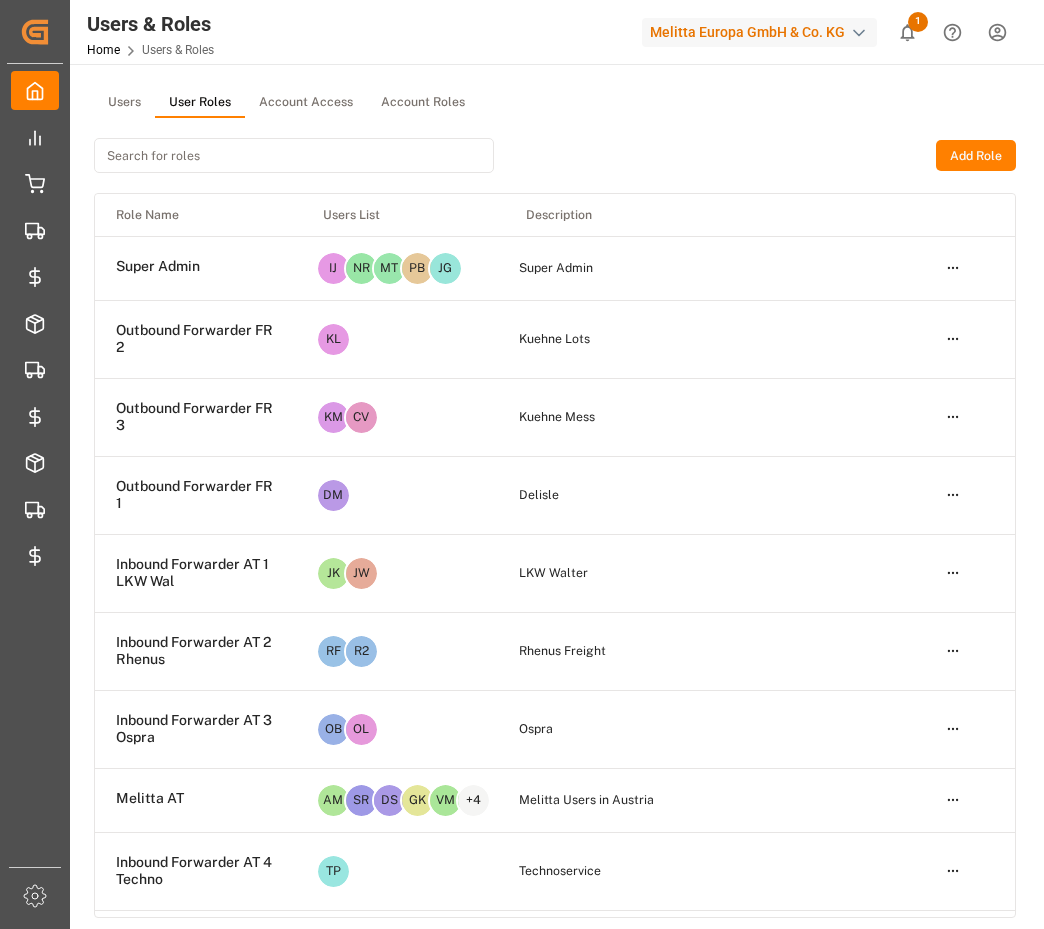 click at bounding box center [294, 155] 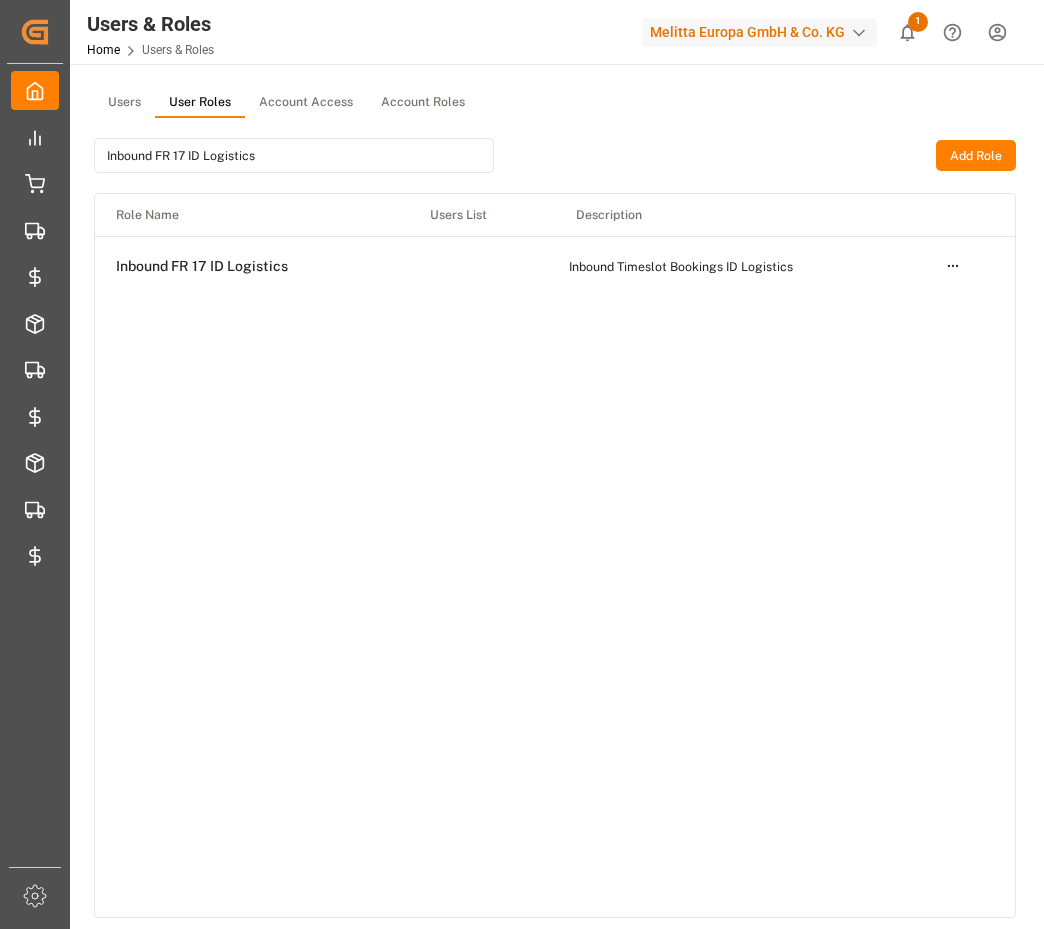 type on "Inbound FR 17 ID Logistics" 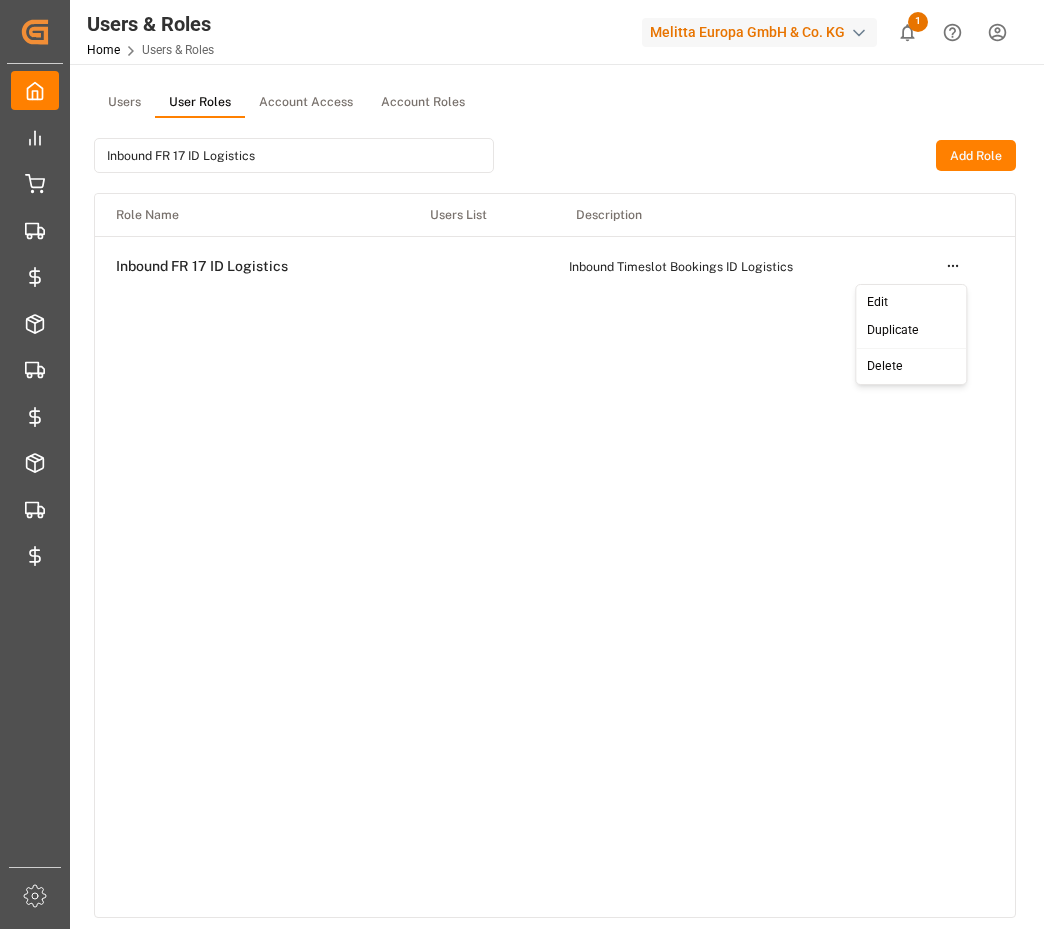 click on "Created by potrace 1.15, written by Peter Selinger 2001-2017 Created by potrace 1.15, written by Peter Selinger 2001-2017 My Cockpit My Cockpit Control Tower Control Tower Delivery DE Delivery DE Transport DE Transport DE Rates DE Rates DE Delivery AT Delivery AT Transport AT Transport AT Rates AT Rates AT delivery delivery transport transport rates rates Sidebar Settings Back to main menu Users & Roles Home Users & Roles Melitta Europa GmbH & Co. KG 1 Notifications Only show unread All Mark all categories read Downloads Mark all as read Material 4 days ago 19528 number of rows downloaded Users User Roles Account Access Account Roles Inbound FR 17 ID Logistics Add Role Role Name Users List Description Inbound FR 17 ID Logistics Inbound Timeslot Bookings ID Logistics Open menu © [YEAR] Logward. All rights reserved. Version 1.1.83 Company Home About Us Partnerships Get in Touch Legal Imprint Privacy Policy Contact [EMAIL] [PHONE] [POSTAL_CODE], [CITY], [COUNTRY]" at bounding box center [522, 464] 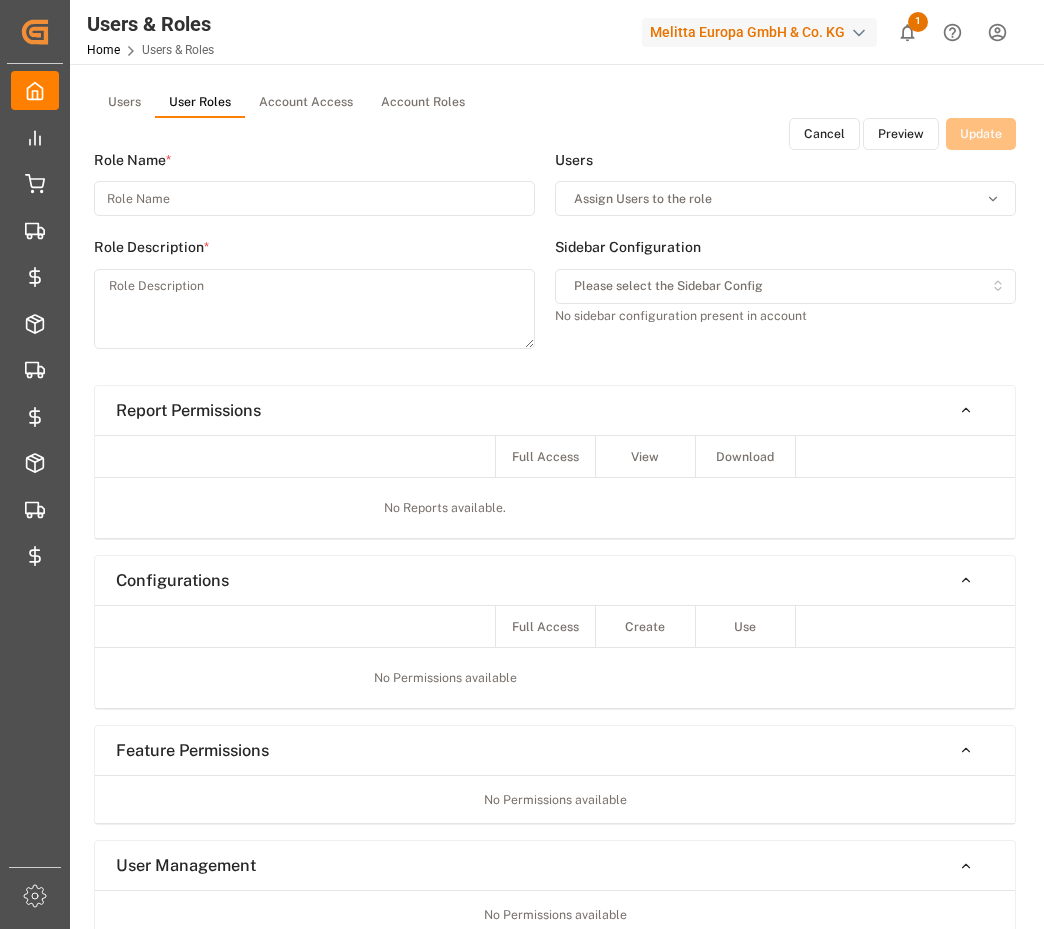 type on "Inbound FR 17 ID Logistics" 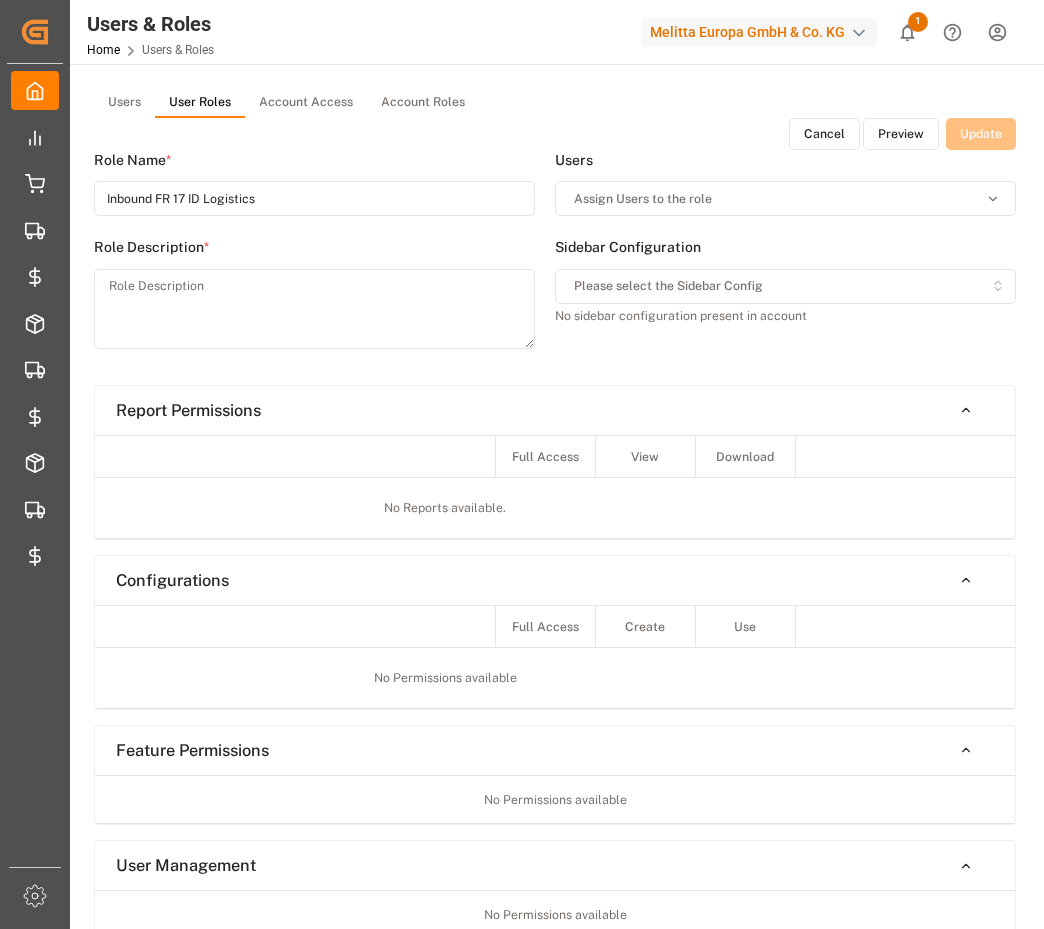 type on "Inbound Timeslot Bookings ID Logistics" 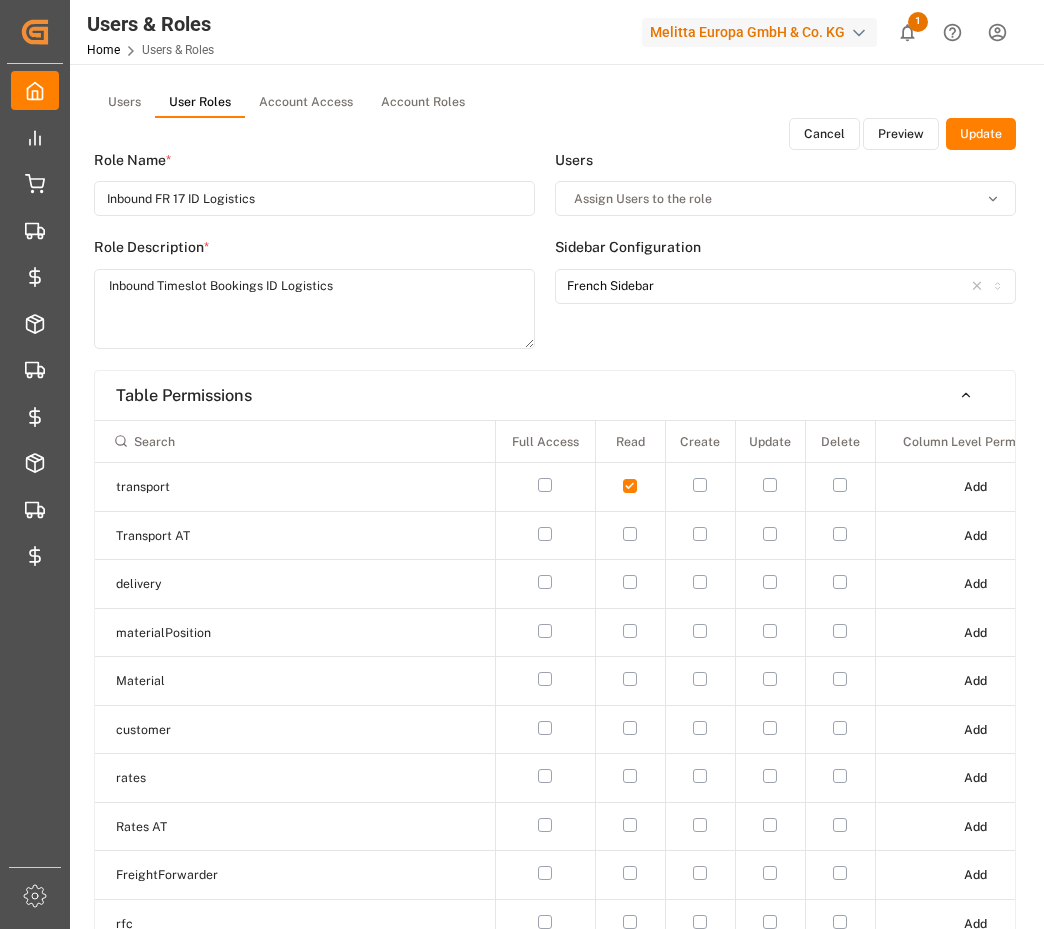click on "Preview" at bounding box center (901, 134) 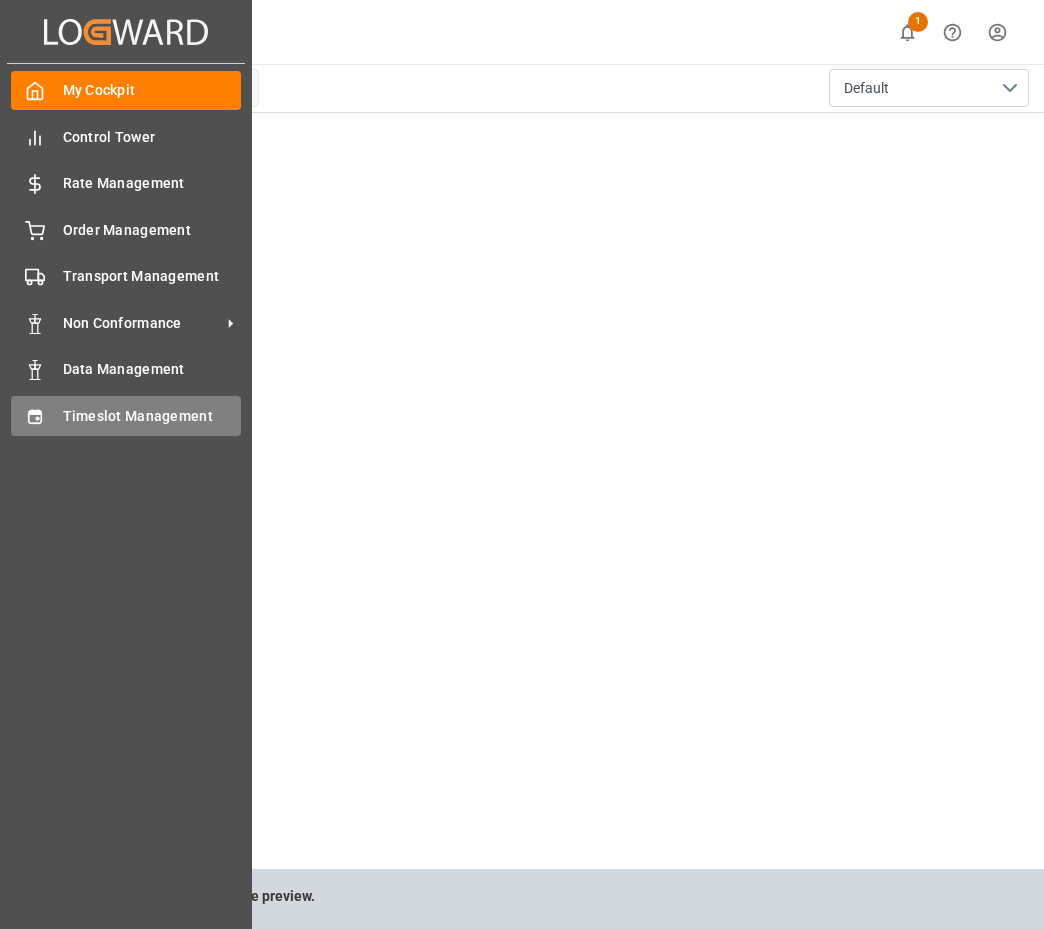 click on "Timeslot Management" at bounding box center [152, 416] 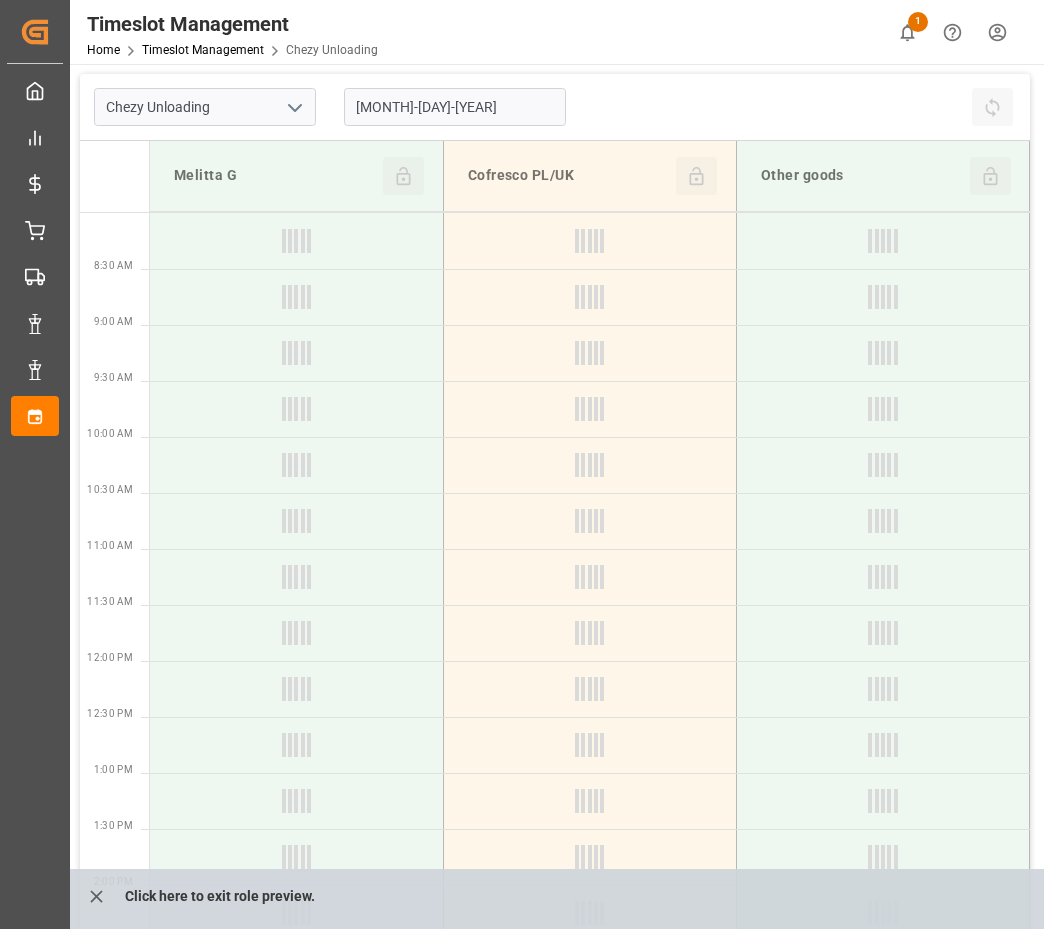 type on "Chezy Unloading" 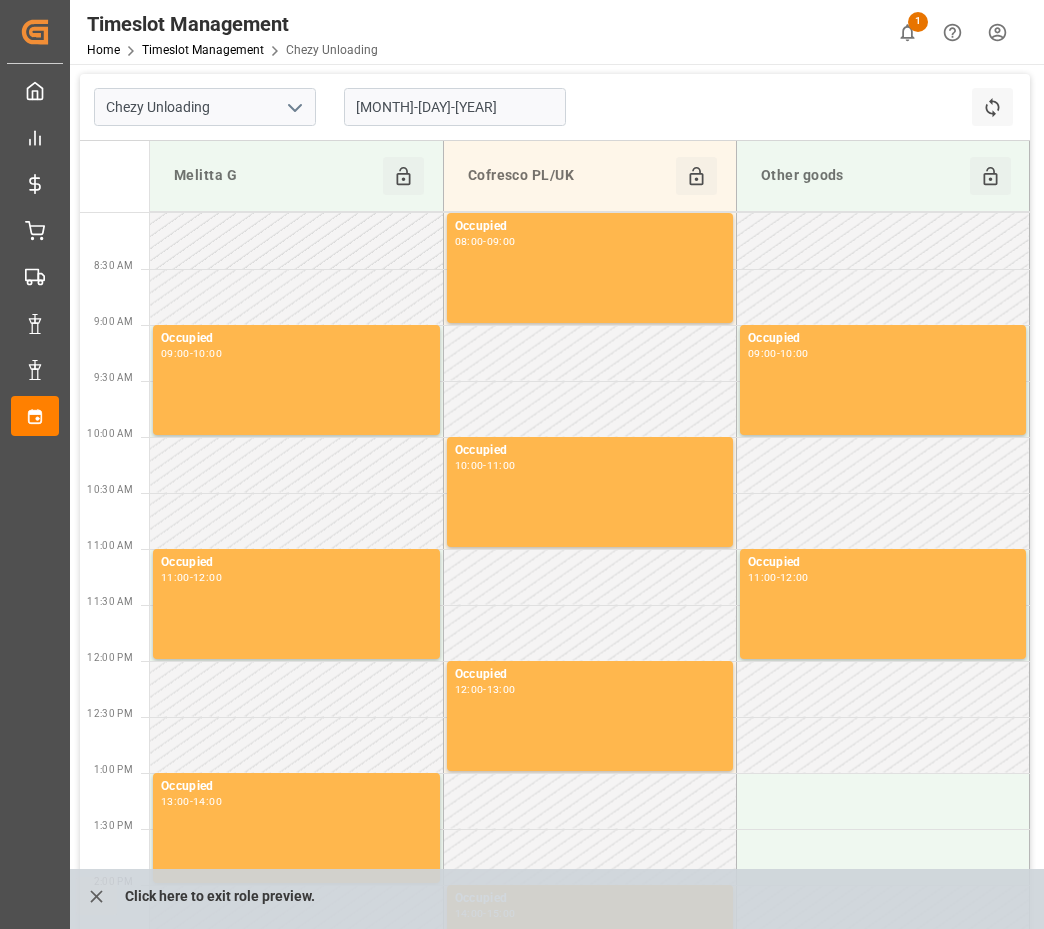 click 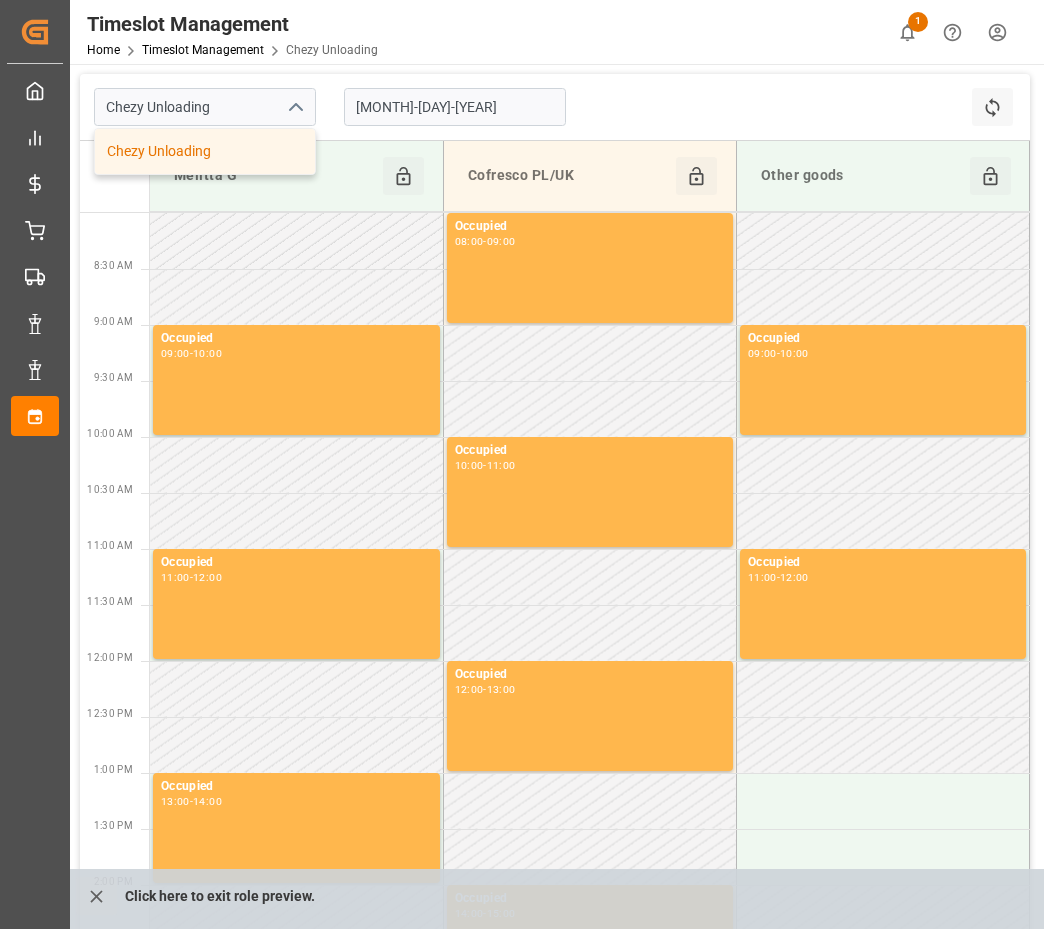 click 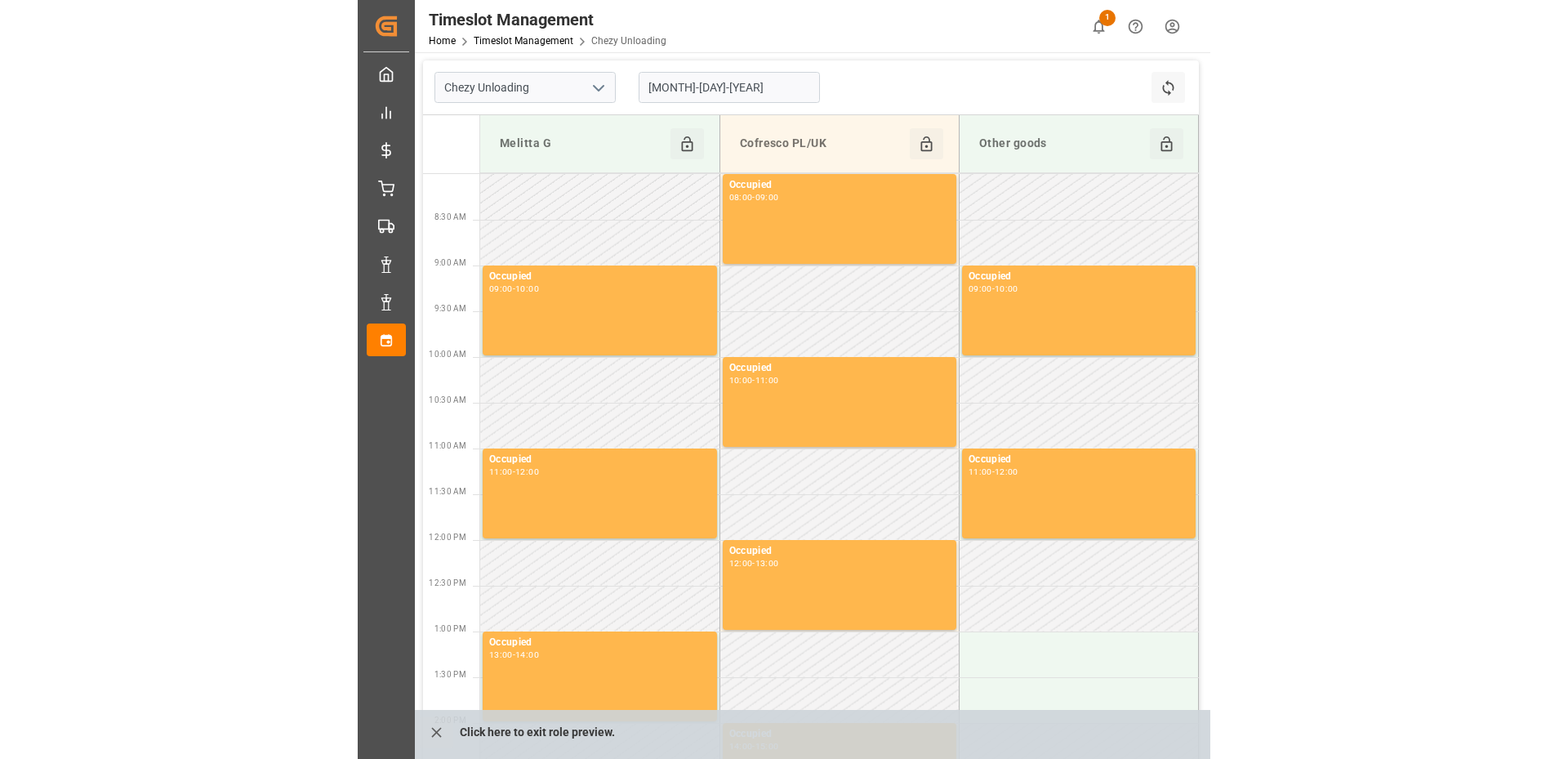 scroll, scrollTop: 282, scrollLeft: 0, axis: vertical 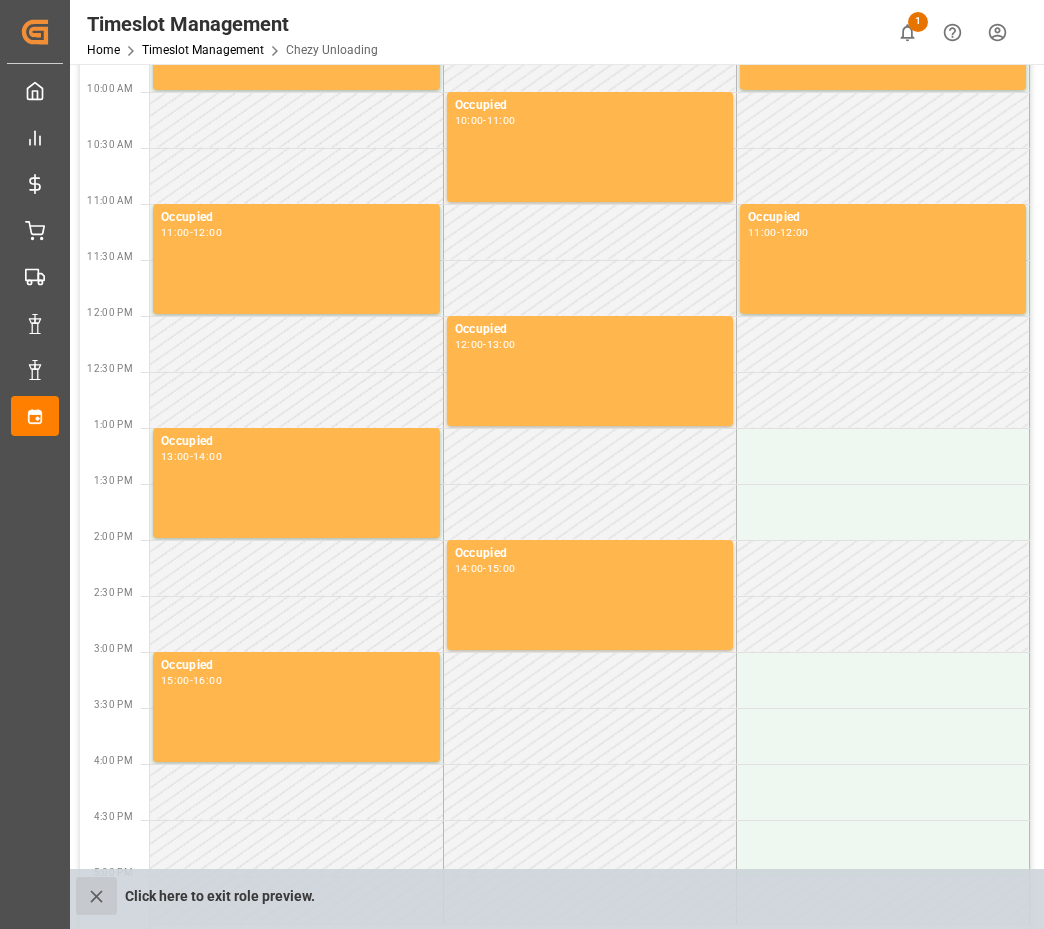 click 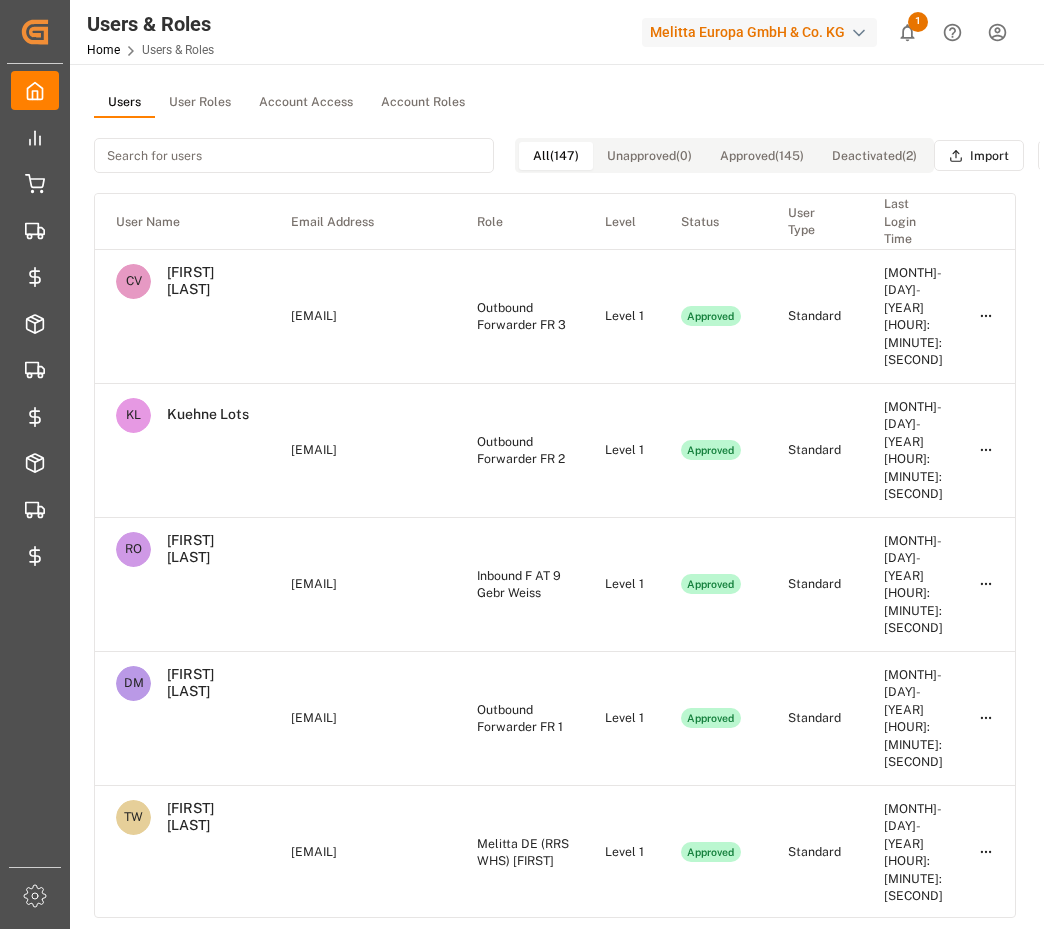 click on "User Roles" at bounding box center (200, 103) 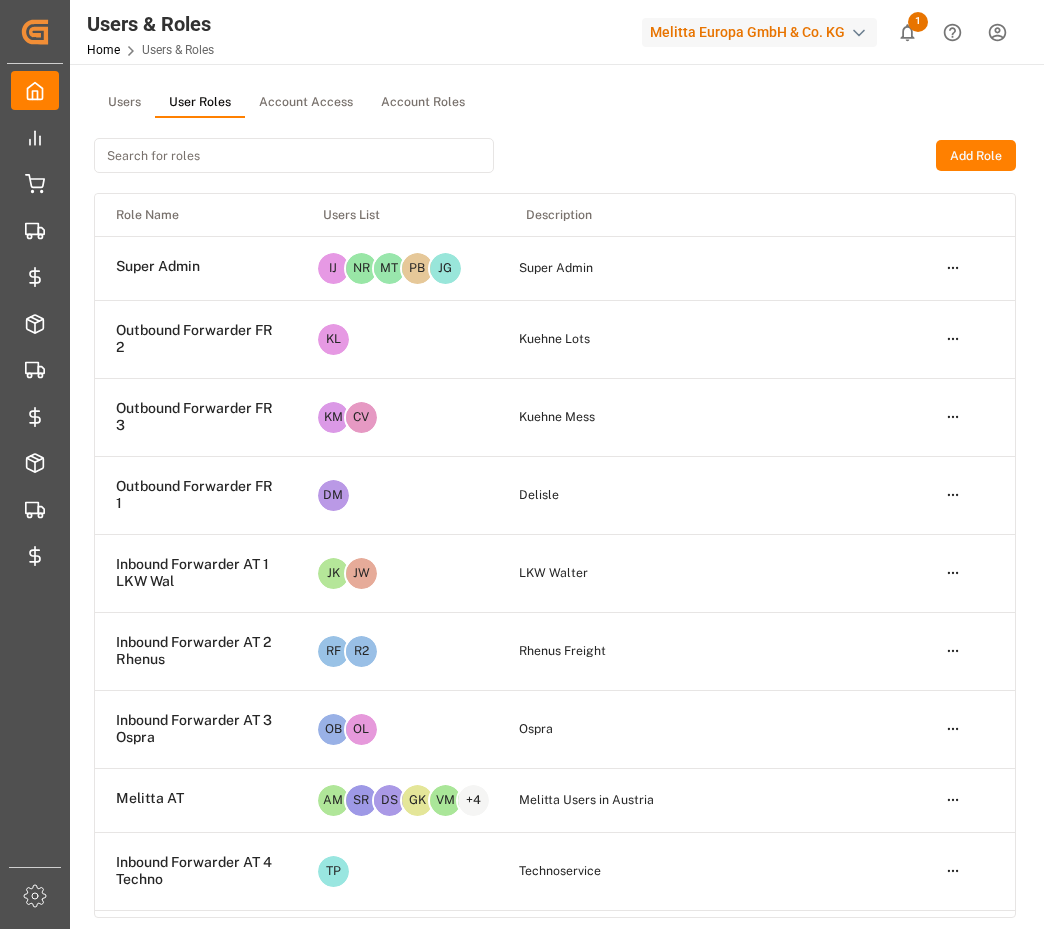 click at bounding box center (294, 155) 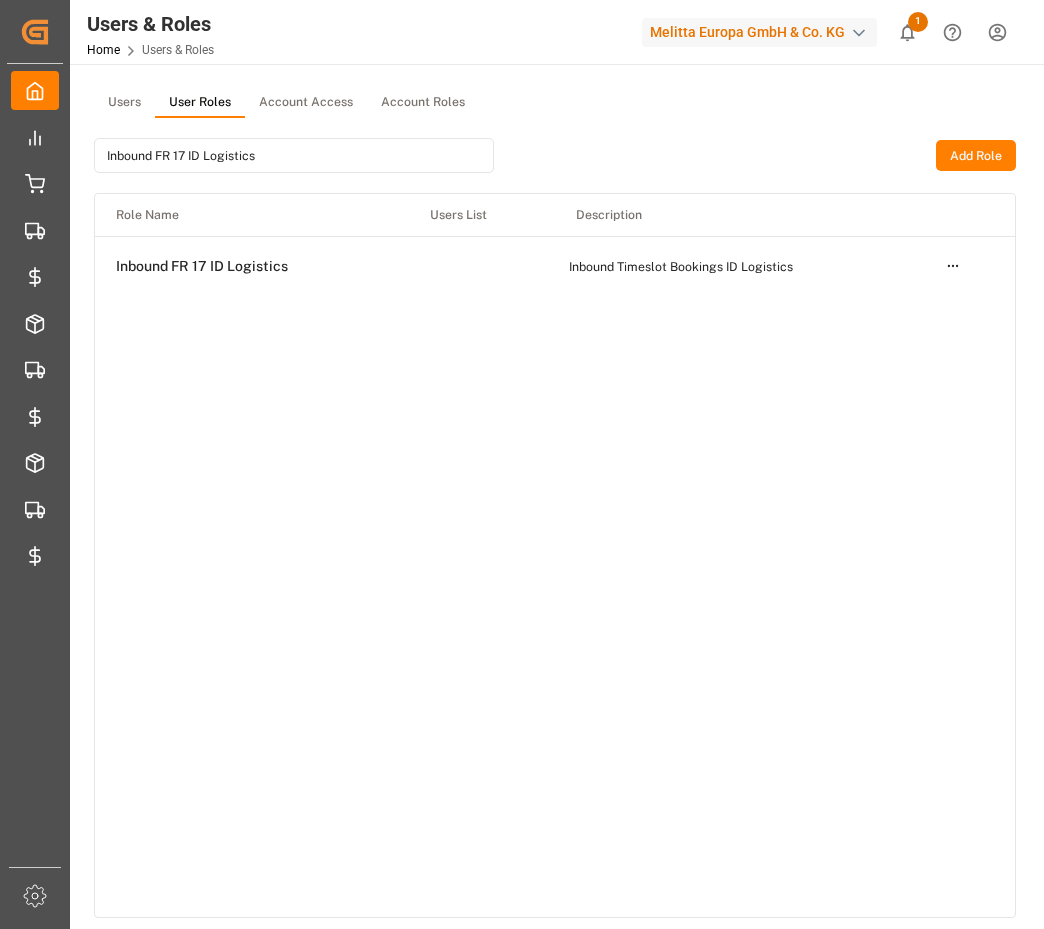 type on "Inbound FR 17 ID Logistics" 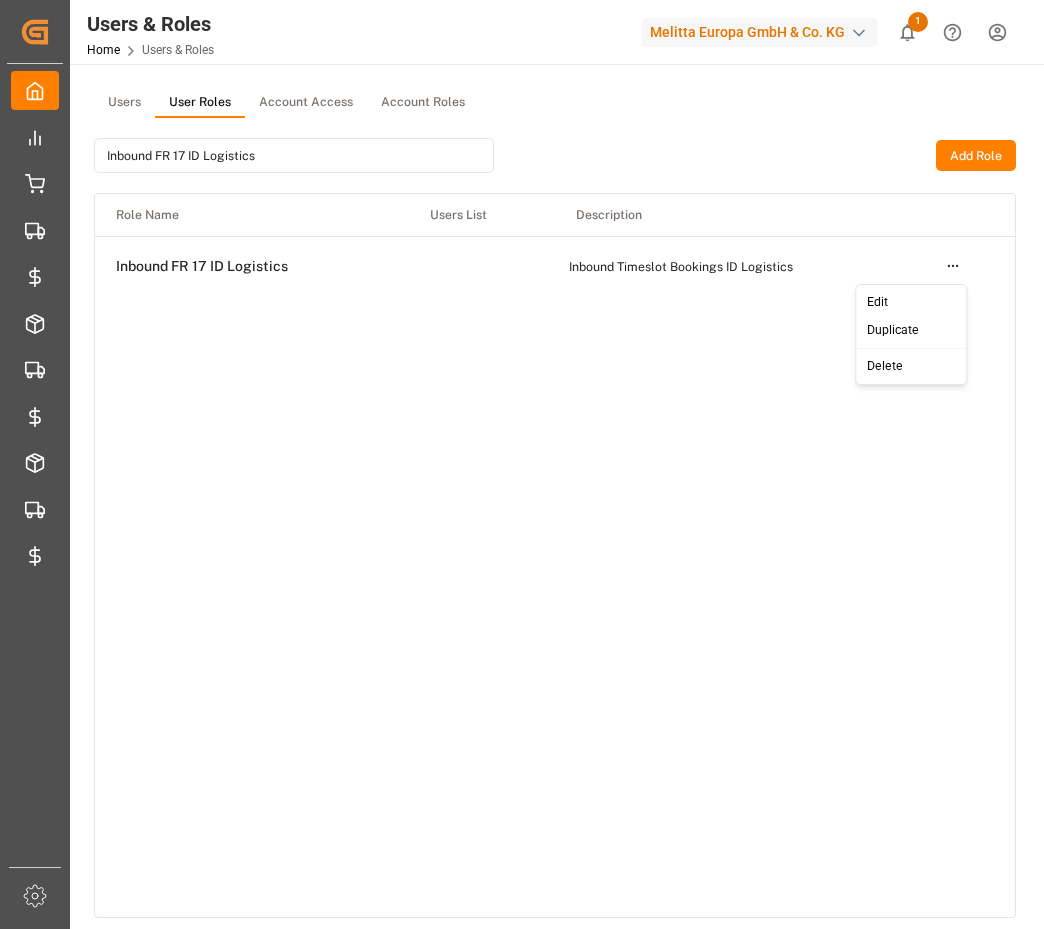 click on "Edit" at bounding box center [911, 303] 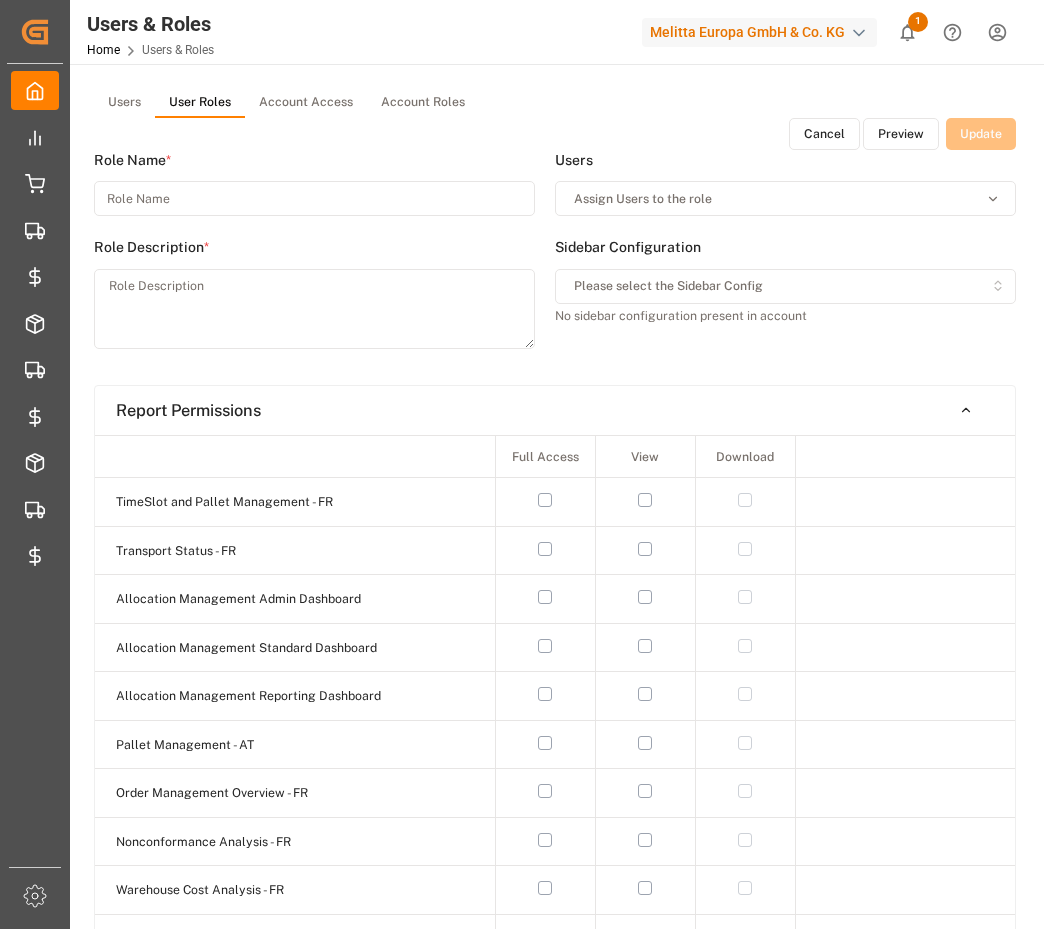 type on "Inbound FR 17 ID Logistics" 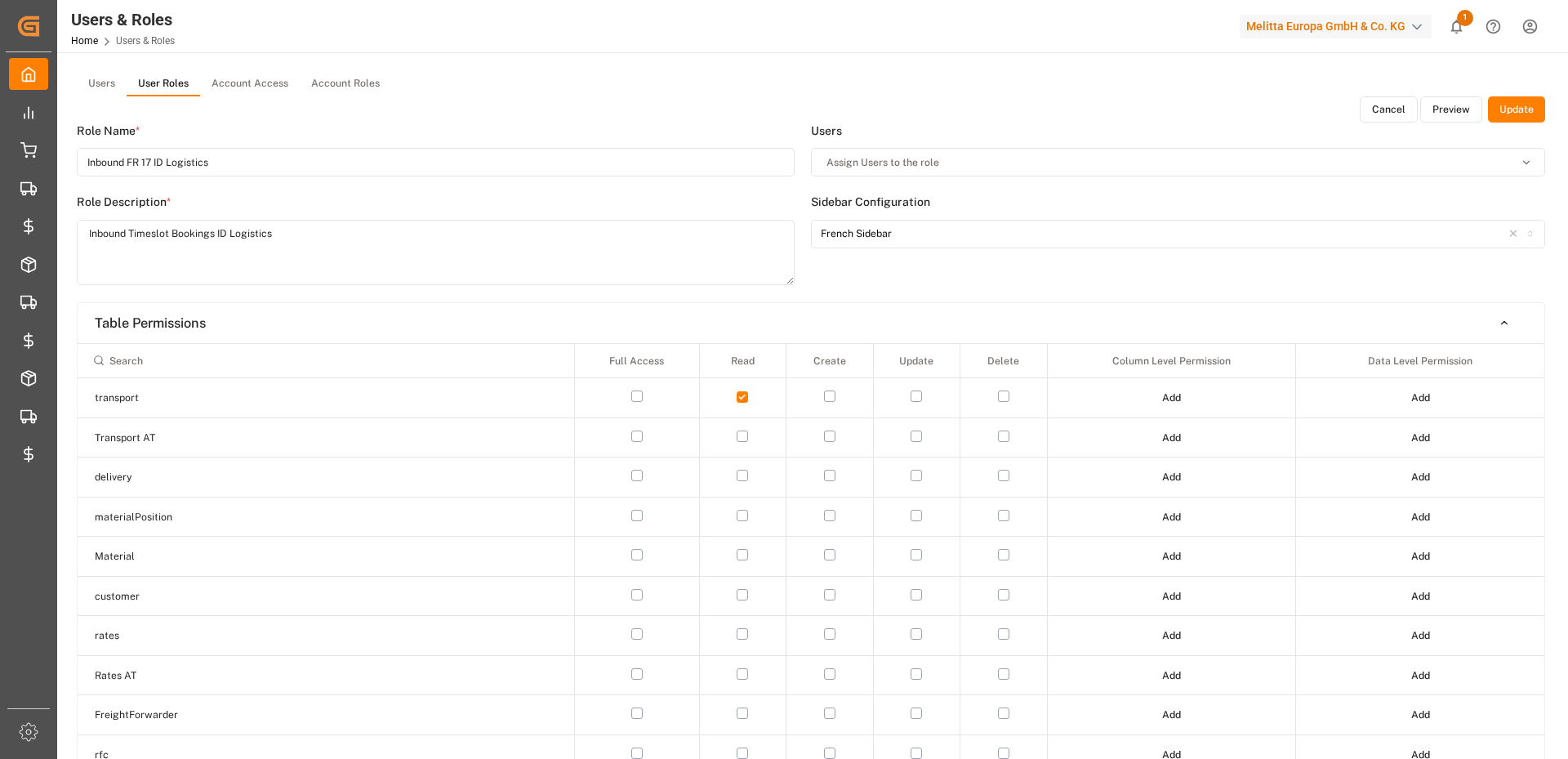 click on "Preview" at bounding box center [1451, 109] 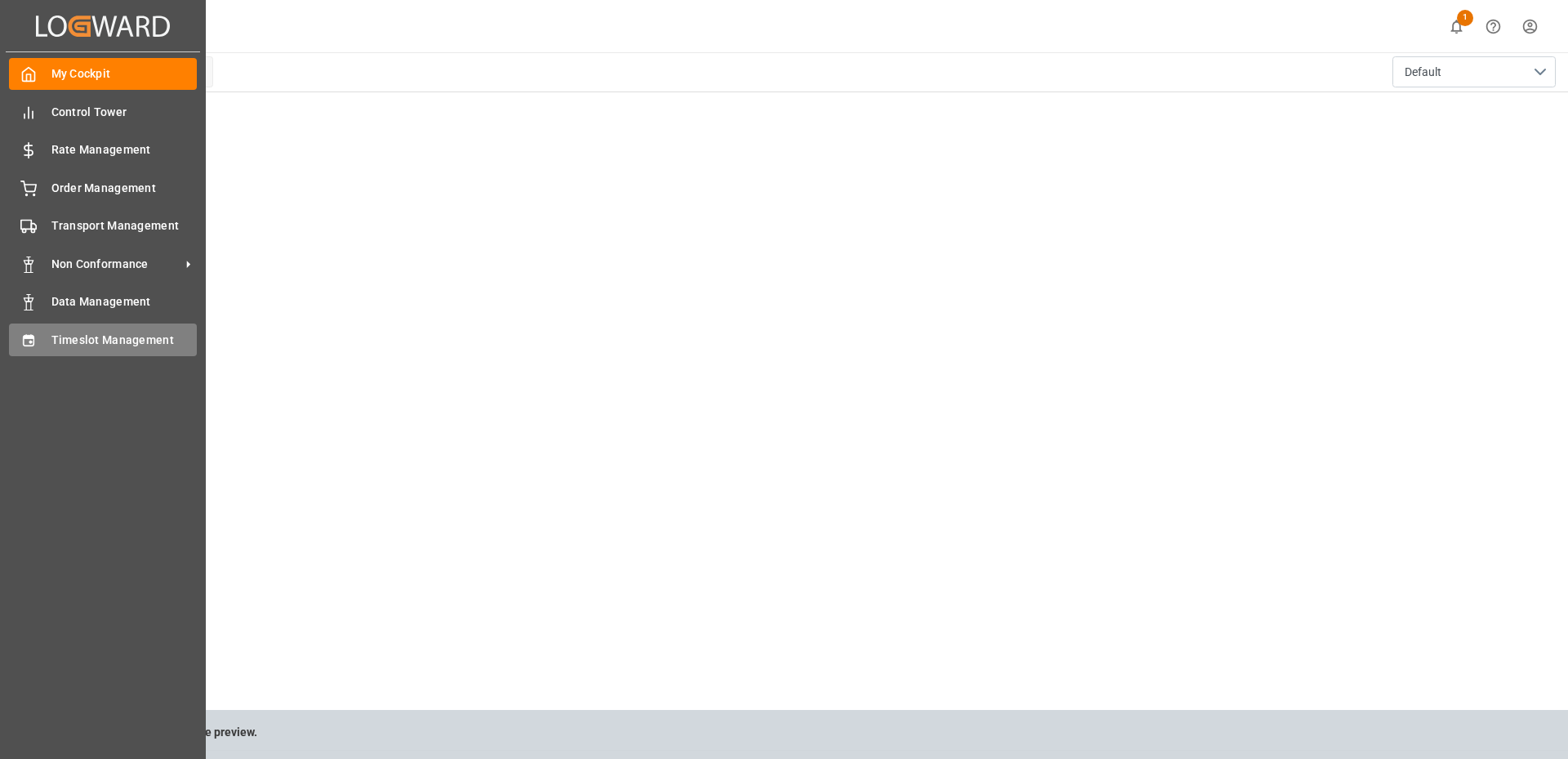 click on "Timeslot Management" at bounding box center (124, 340) 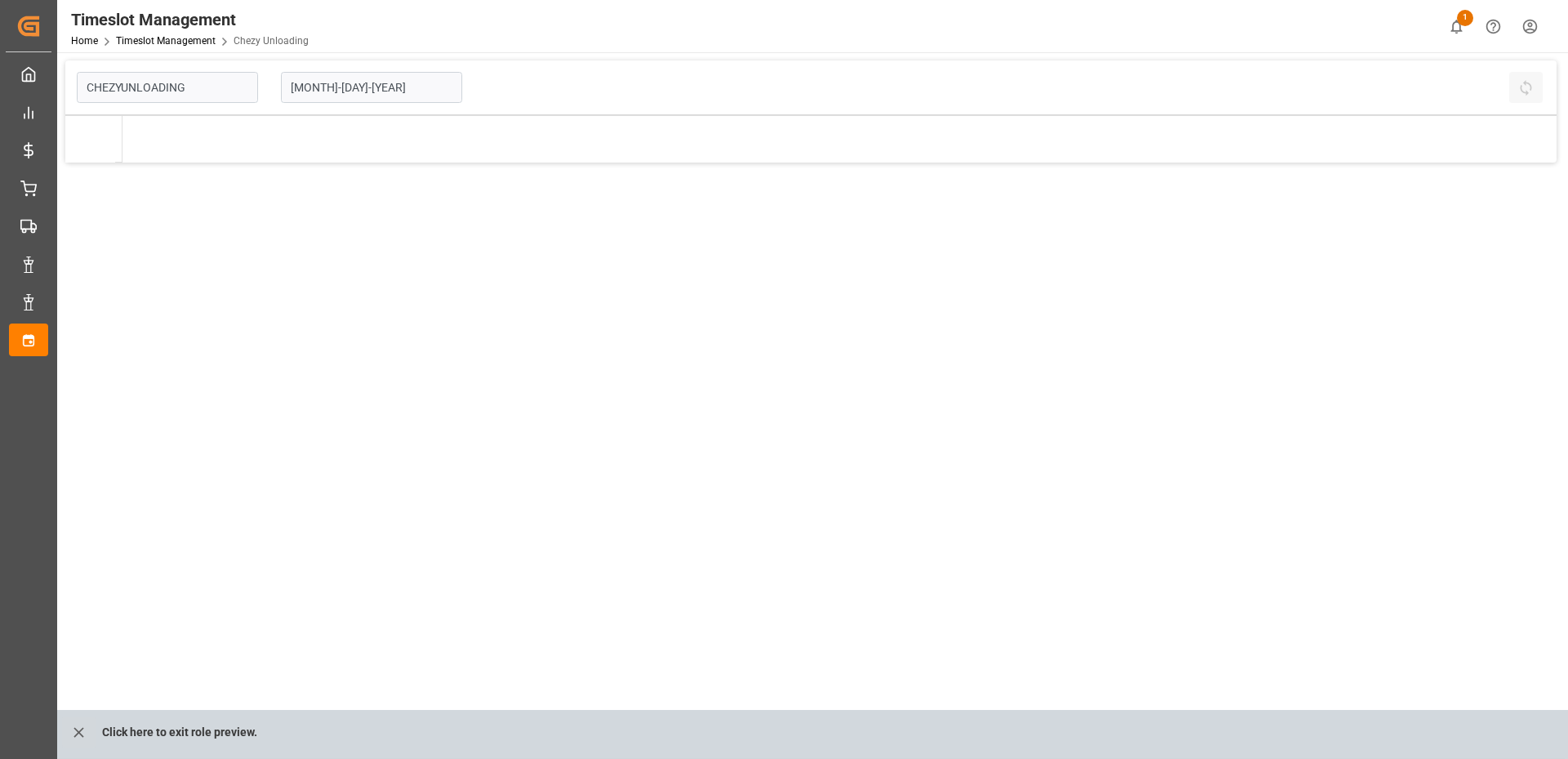 type on "Chezy Unloading" 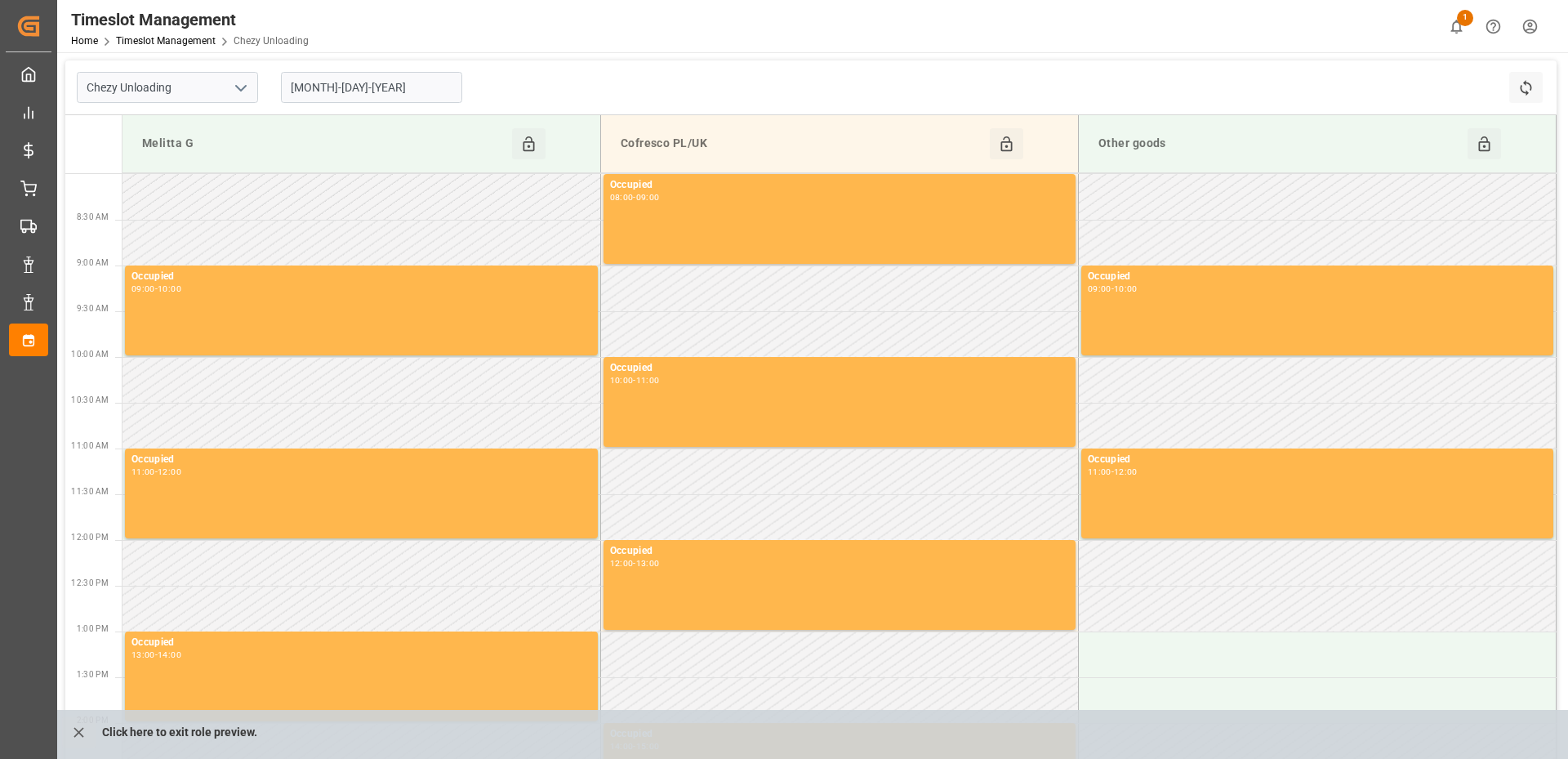 click on "Created by potrace 1.15, written by Peter Selinger 2001-2017 Created by potrace 1.15, written by Peter Selinger 2001-2017 My Cockpit My Cockpit Control Tower Control Tower Rate Management Rate Management Order Management Order Management Transport Management Transport Management Non Conformance Non Conformance Data Management Data Management Timeslot Management Timeslot Management Back to main menu Timeslot Management Home Timeslot Management Chezy Unloading 1 Notifications Only show unread All Mark all categories read Created by potrace 1.15, written by Peter Selinger 2001-2017 Chezy Unloading Aug-06-2025 Refresh Time Slots Melitta G Click to Block this Resource Cofresco PL/UK Click to Block this Resource Other goods Click to Block this Resource 8:30 AM 9:00 AM 9:30 AM 10:00 AM 10:30 AM 11:00 AM 11:30 AM 12:00 PM 12:30 PM 1:00 PM 1:30 PM 2:00 PM 2:30 PM 3:00 PM 3:30 PM 4:00 PM 4:30 PM 5:00 PM Occupied 08:00 - 09:00 Occupied 09:00 - 10:00 Occupied 09:00 - 10:00 Occupied 10:00 - 11:00" at bounding box center [784, 379] 